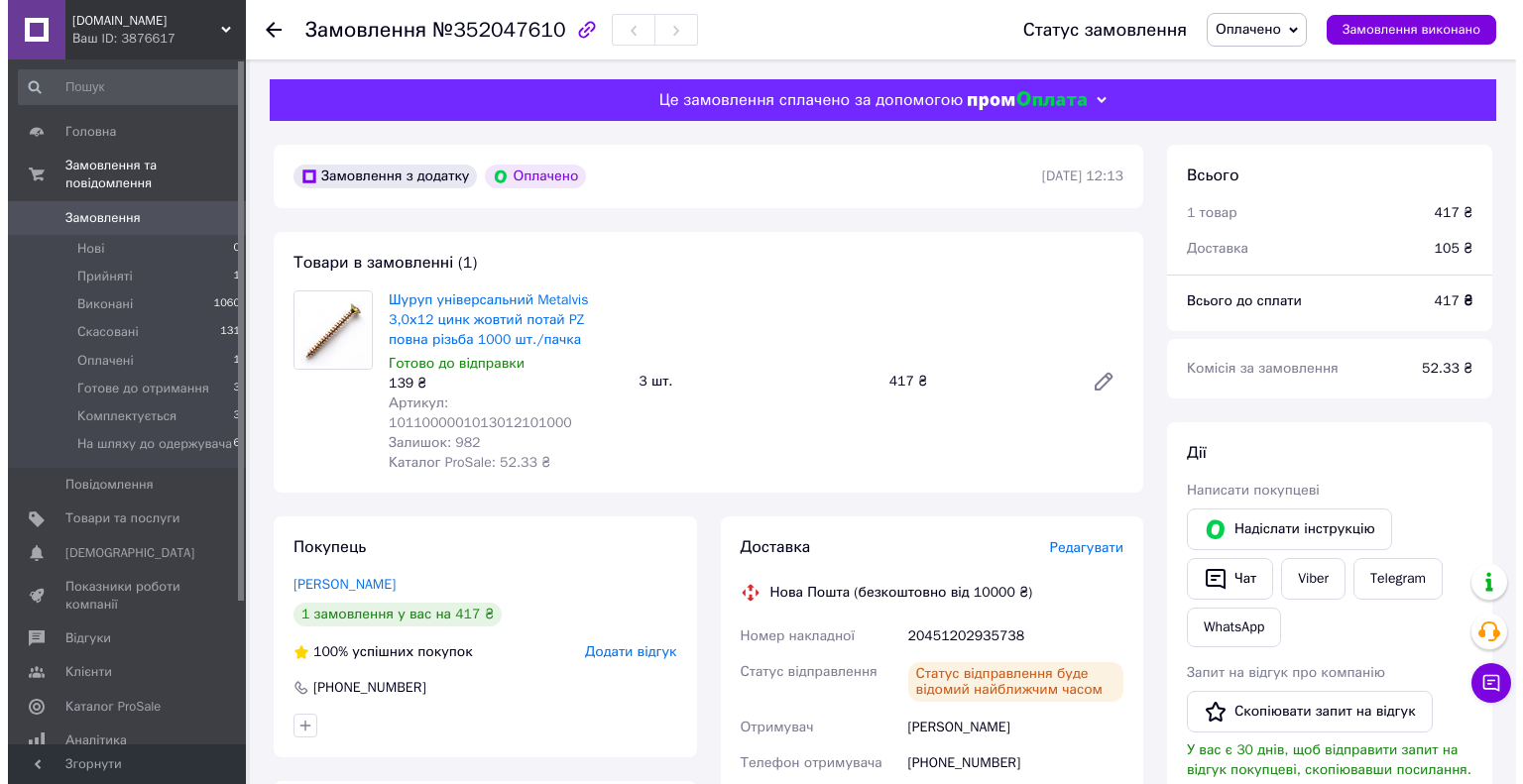 scroll, scrollTop: 0, scrollLeft: 0, axis: both 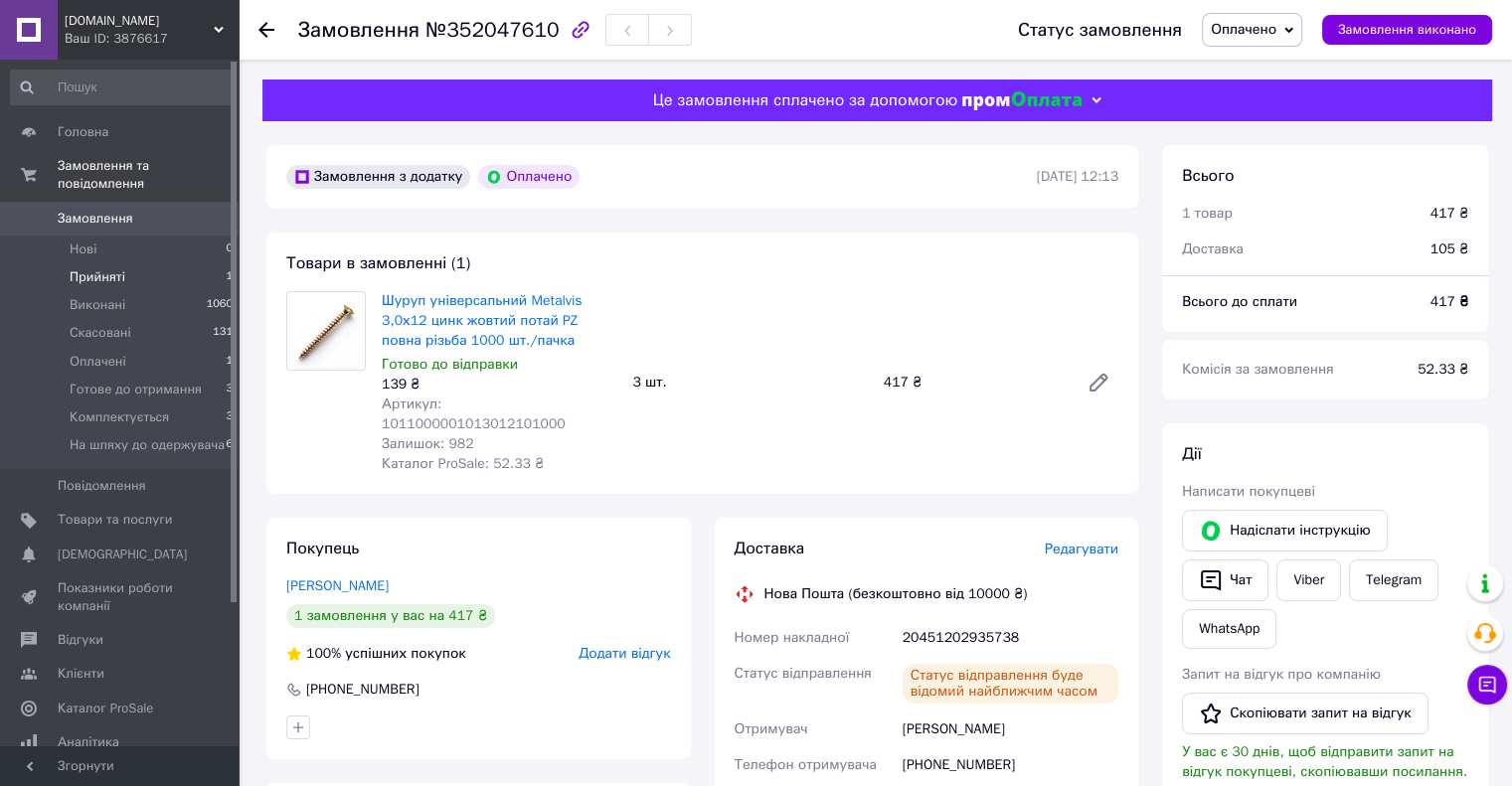 click on "Прийняті" at bounding box center (97, 277) 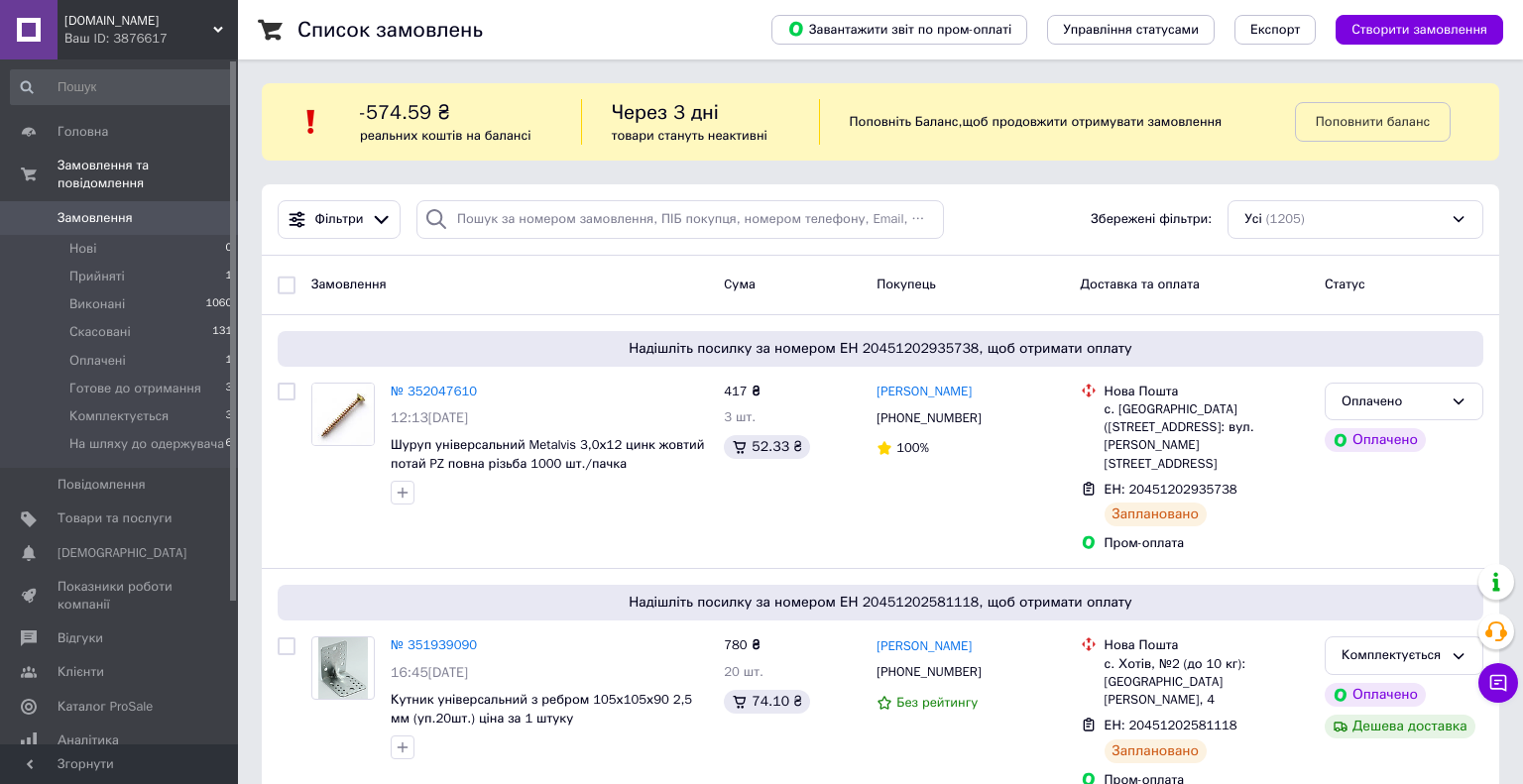 scroll, scrollTop: 0, scrollLeft: 0, axis: both 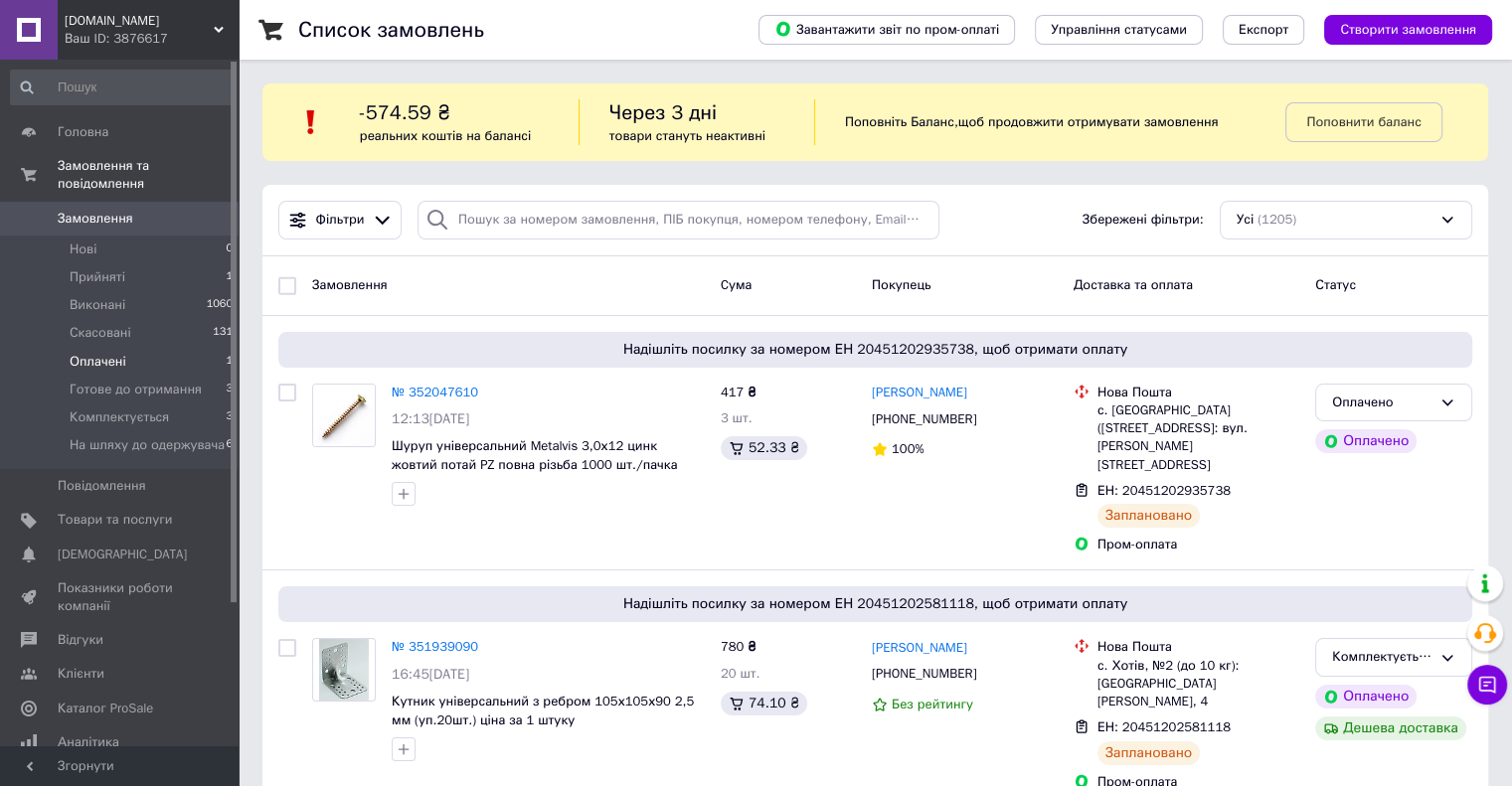 click on "Оплачені" at bounding box center (97, 362) 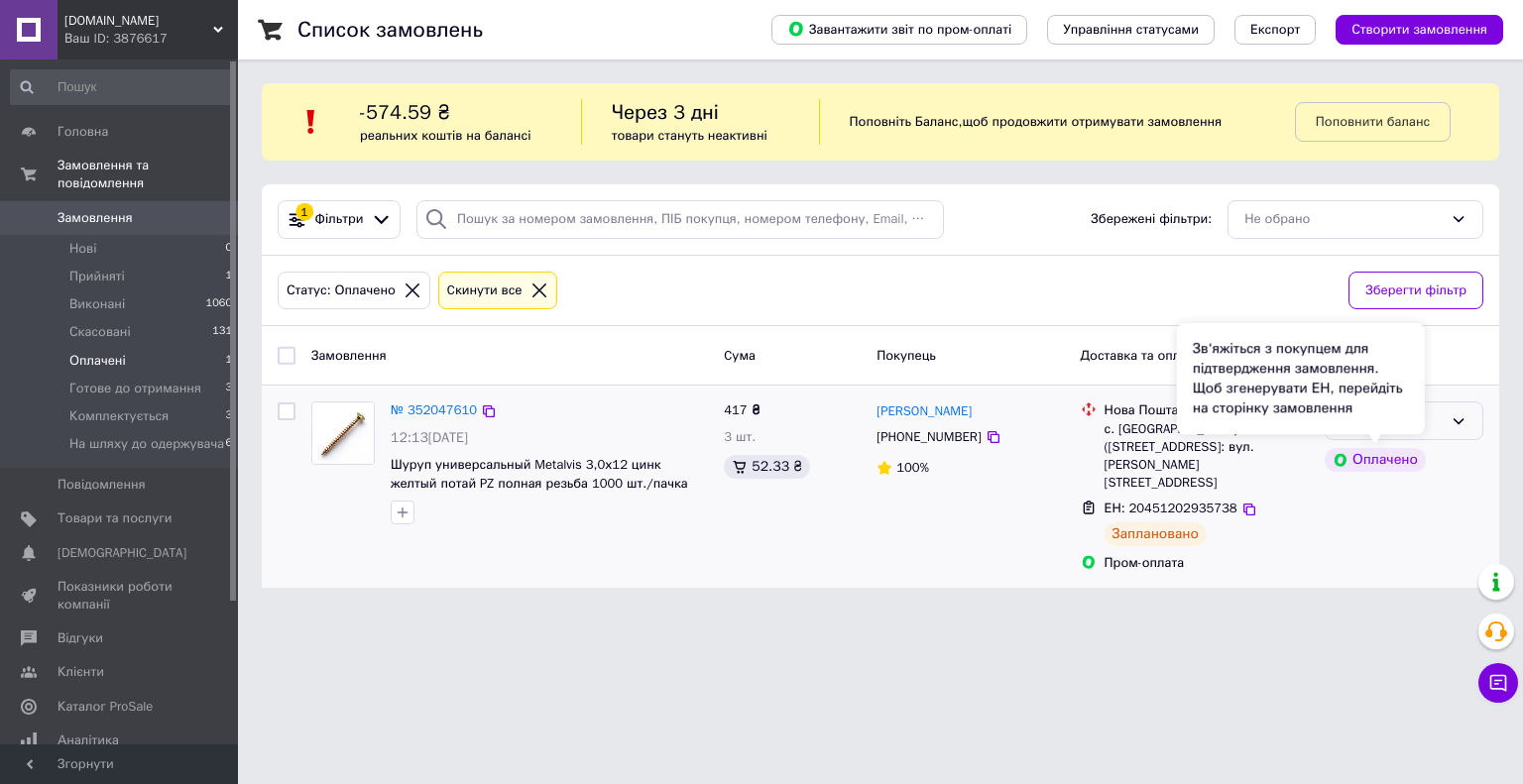click on "Зв'яжіться з покупцем для підтвердження замовлення.
Щоб згенерувати ЕН, перейдіть на сторінку замовлення" at bounding box center (1301, 379) 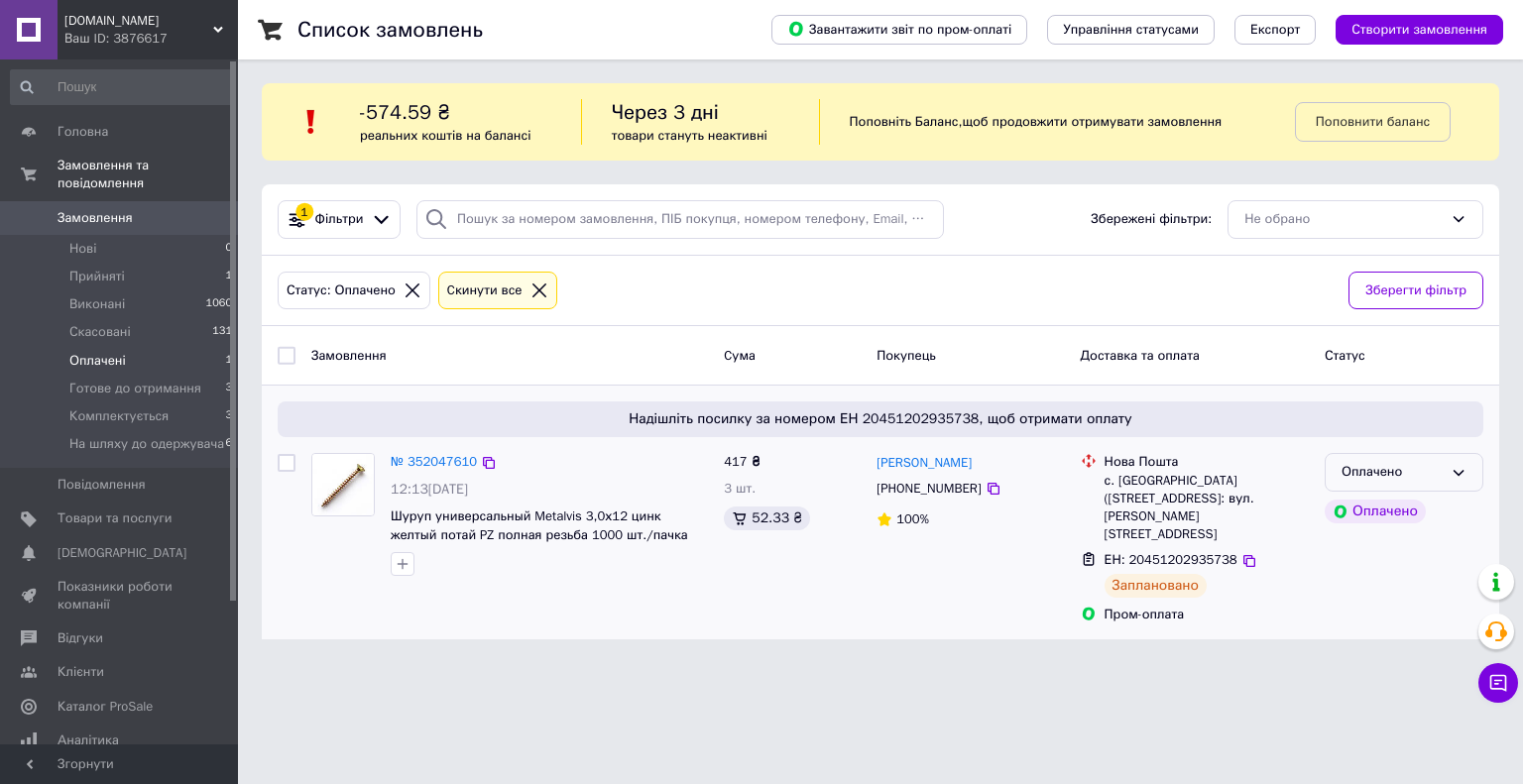 click on "Оплачено" at bounding box center (1392, 472) 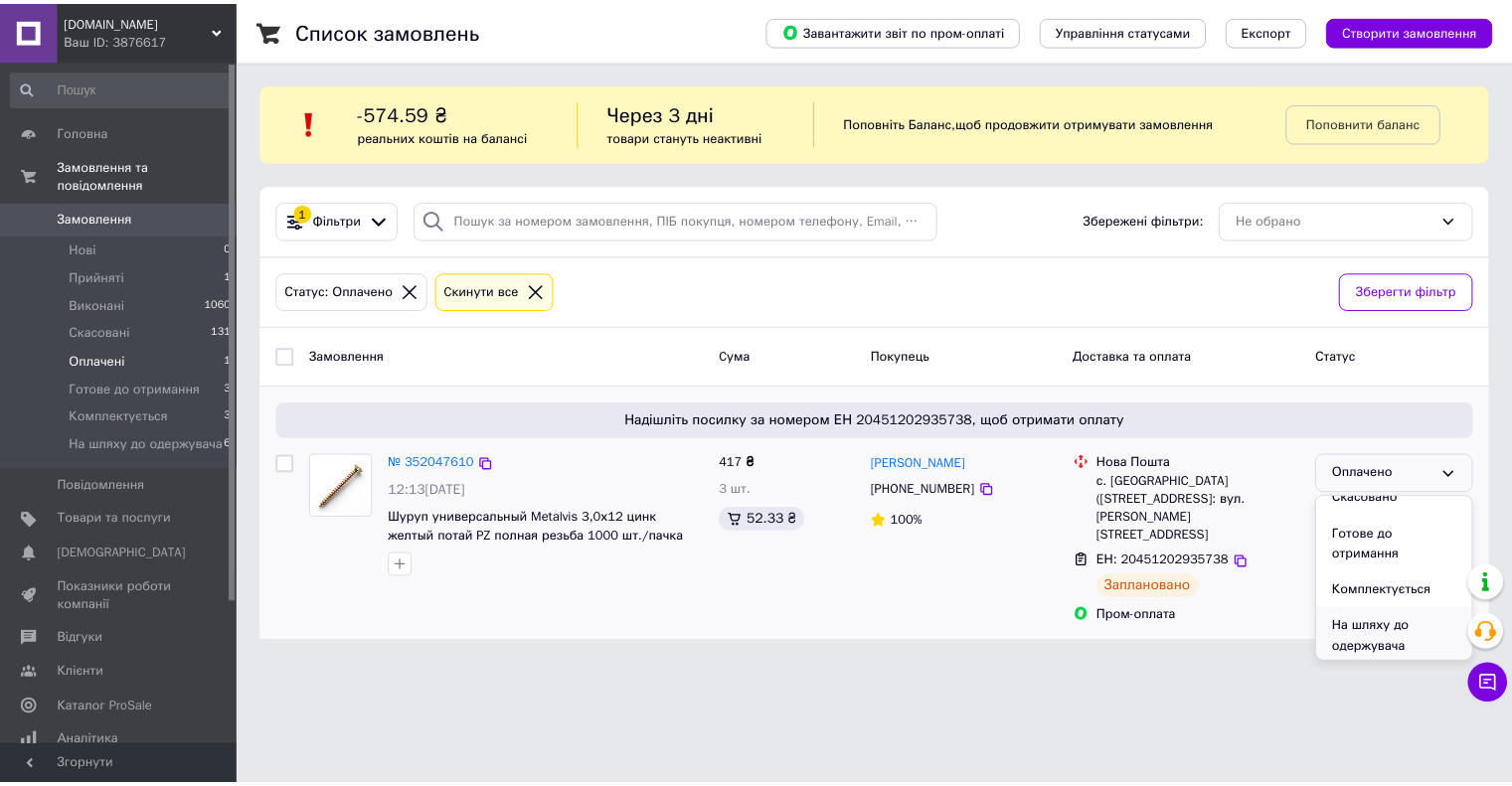 scroll, scrollTop: 94, scrollLeft: 0, axis: vertical 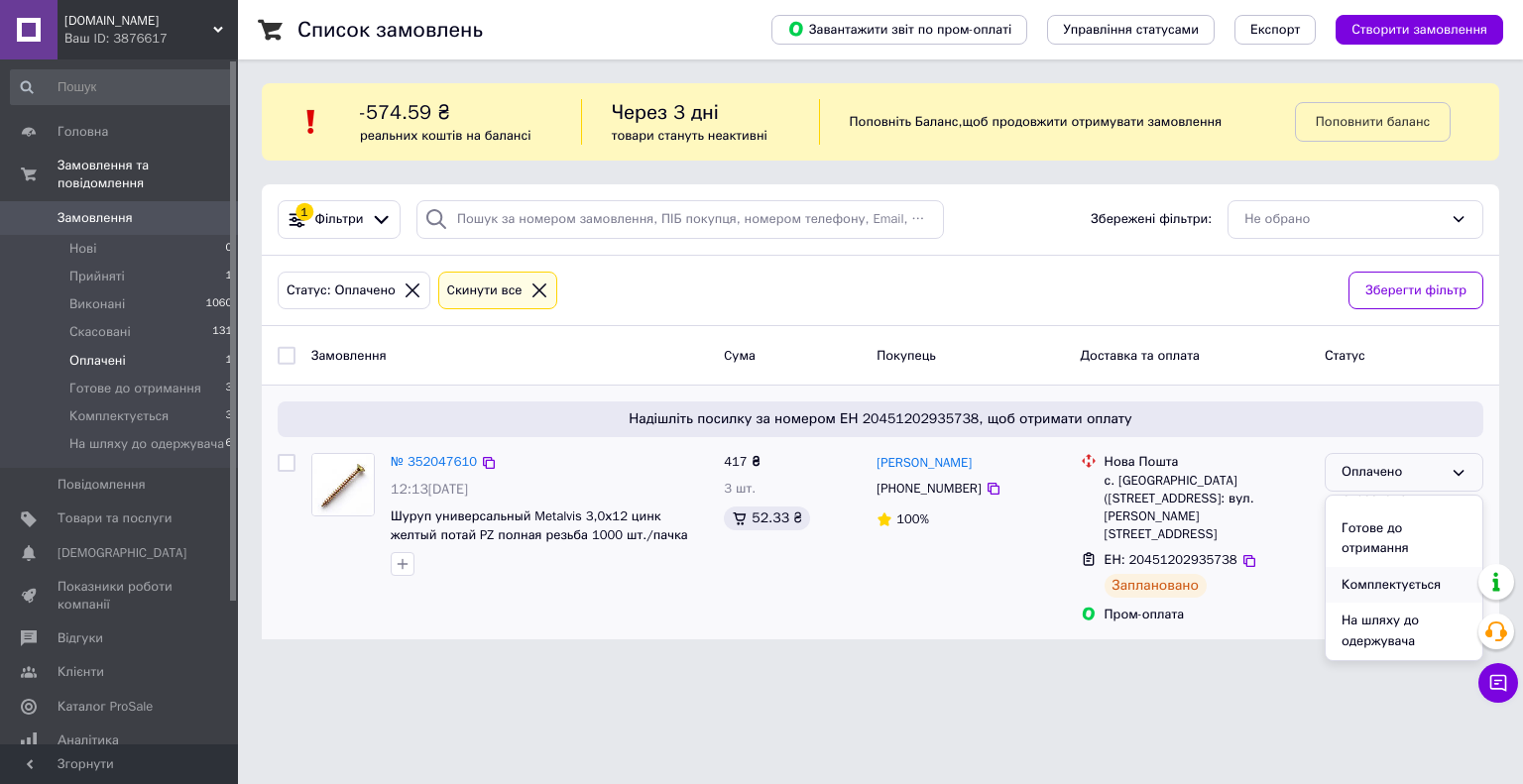 click on "Комплектується" at bounding box center (1404, 585) 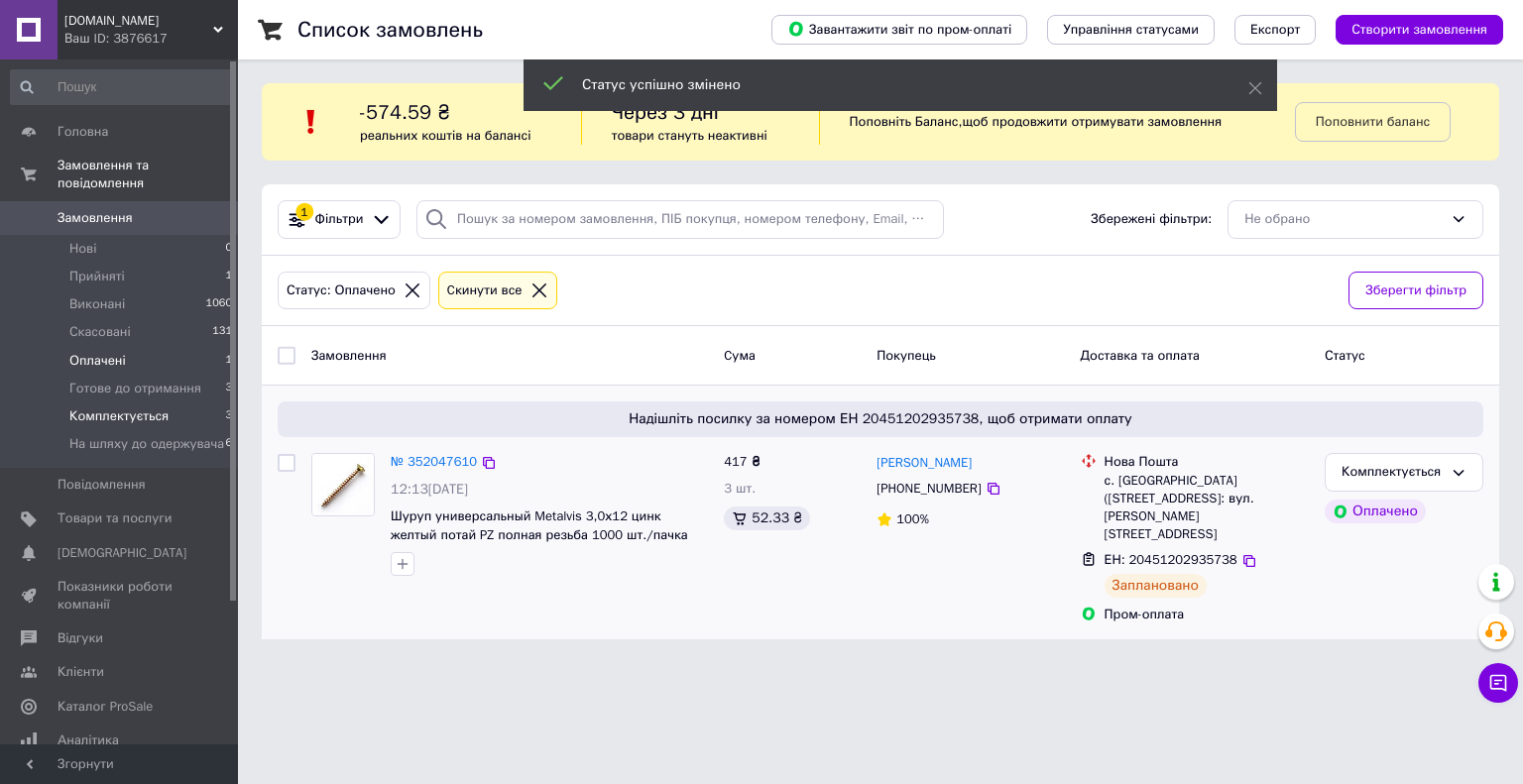 click on "Комплектується" at bounding box center [119, 416] 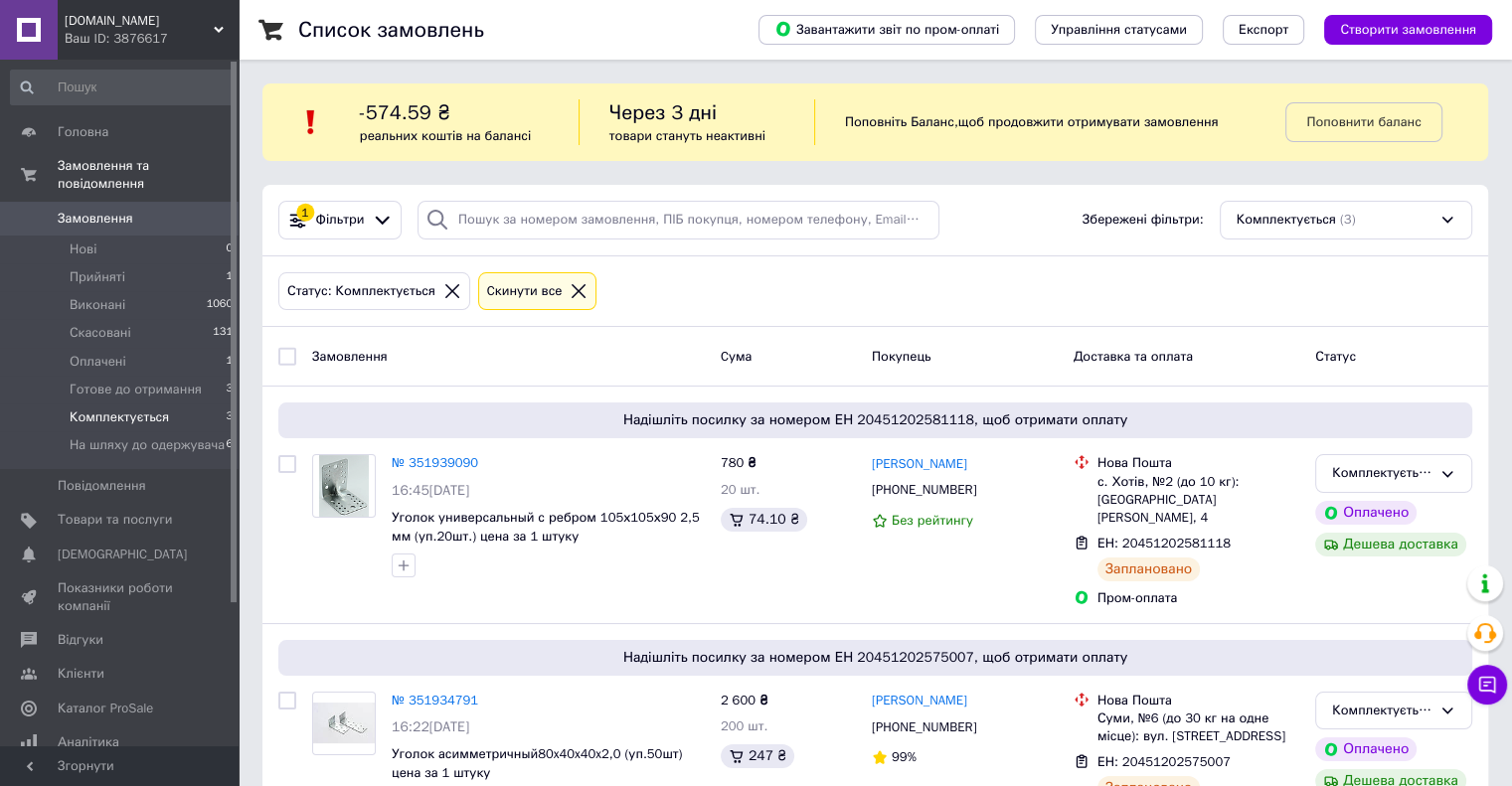 click on "[DOMAIN_NAME]" at bounding box center (139, 21) 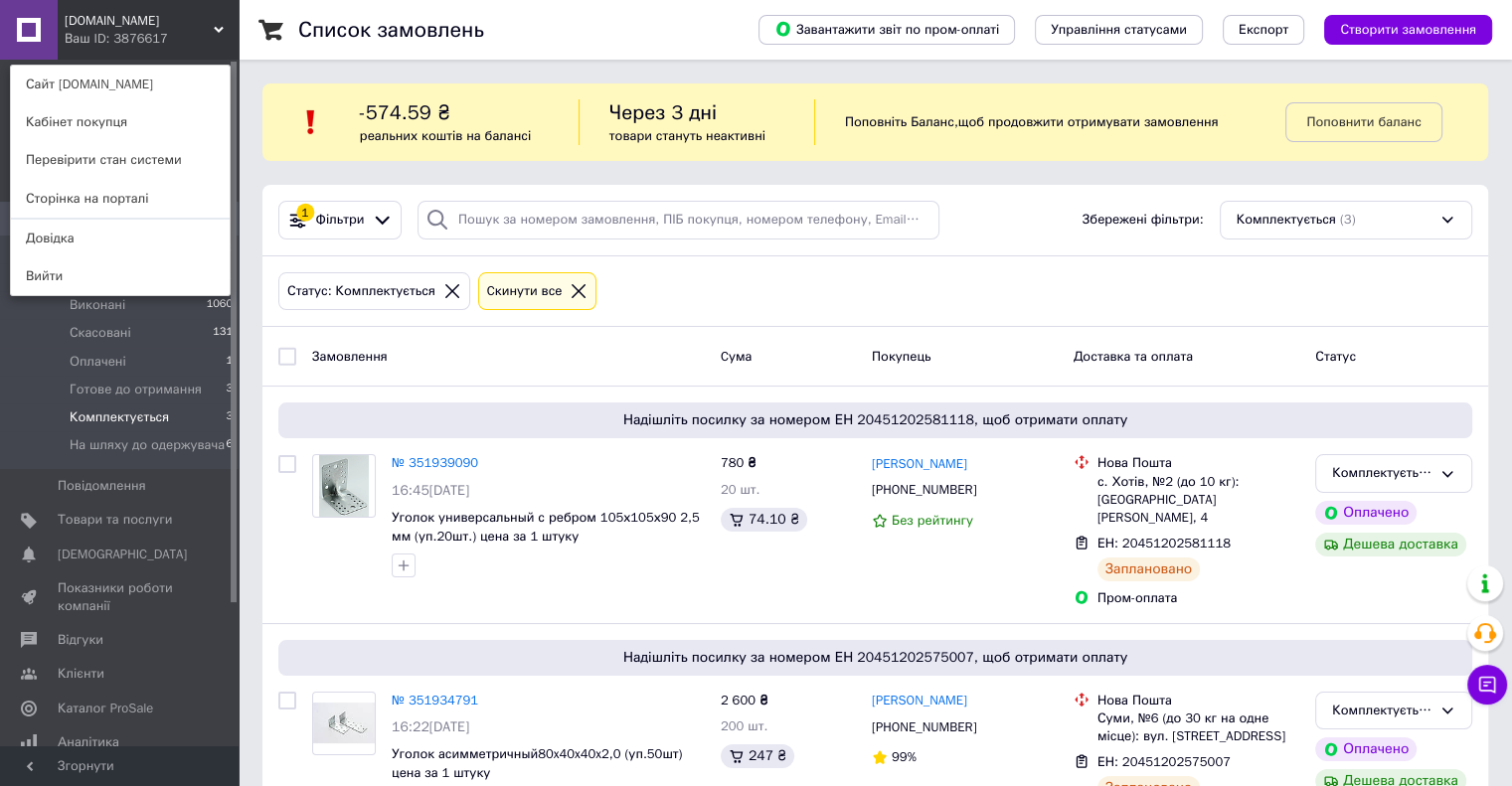 click on "Список замовлень" at bounding box center (508, 30) 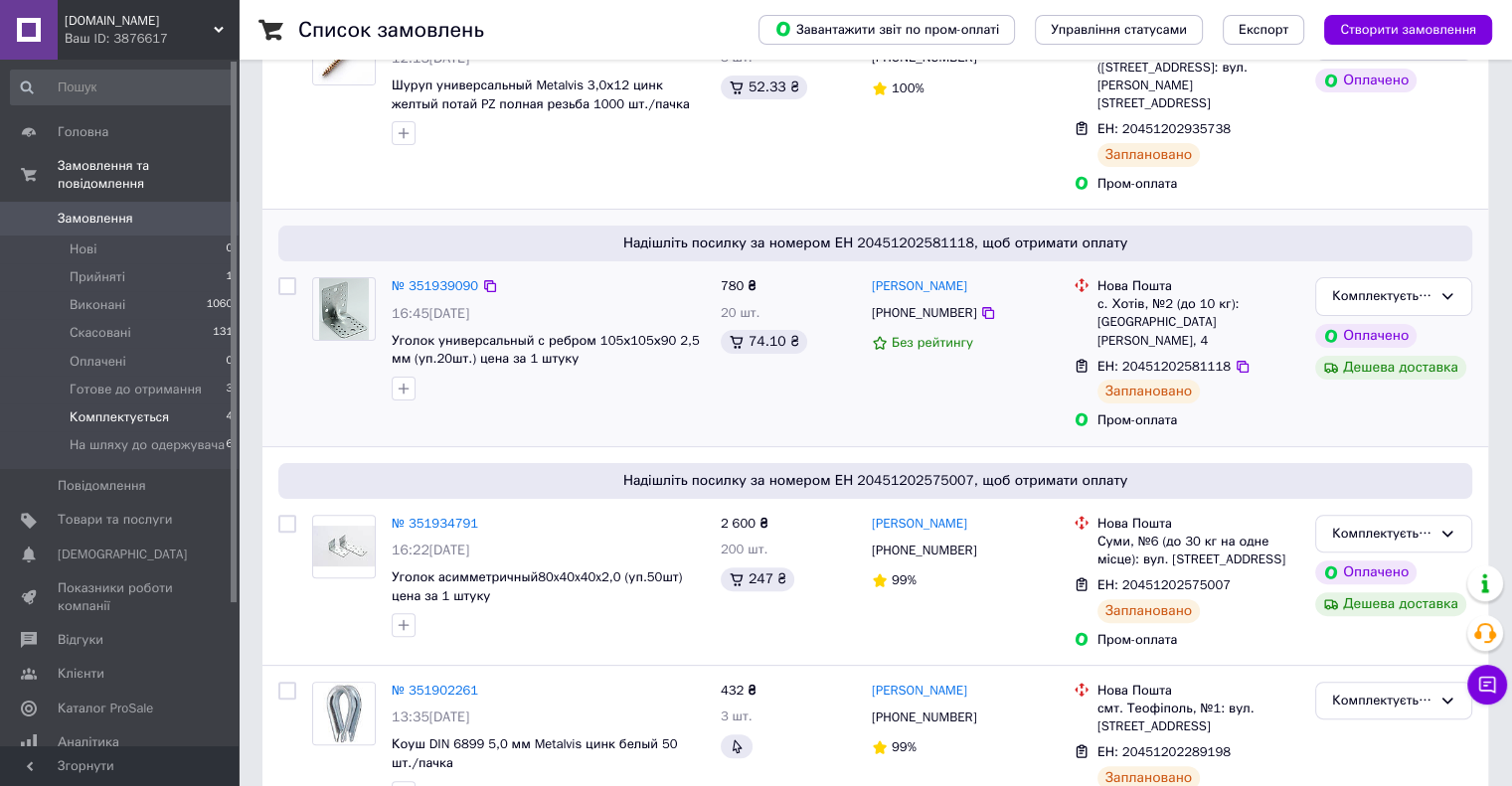 scroll, scrollTop: 464, scrollLeft: 0, axis: vertical 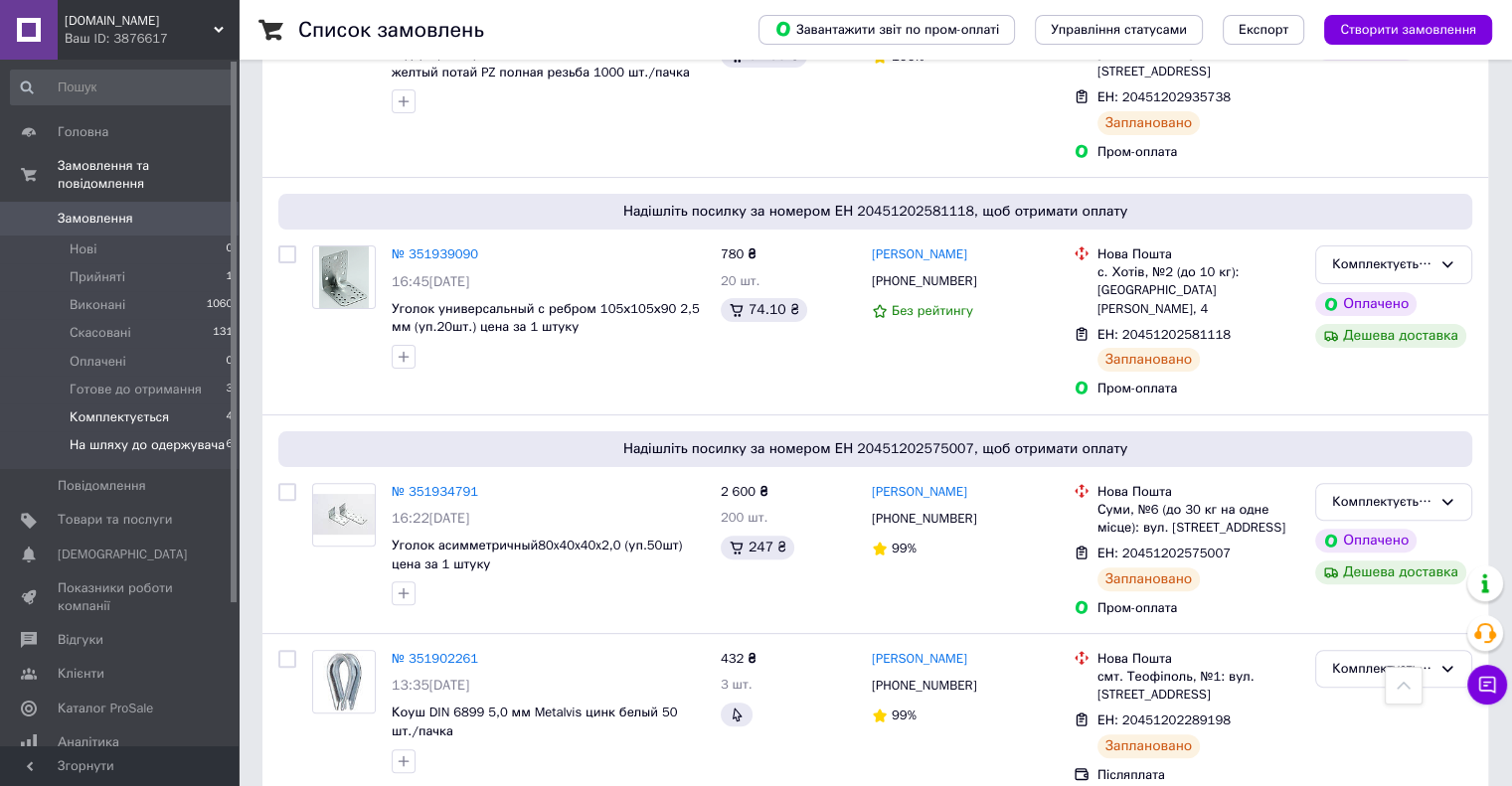 click on "На шляху до одержувача" at bounding box center (147, 445) 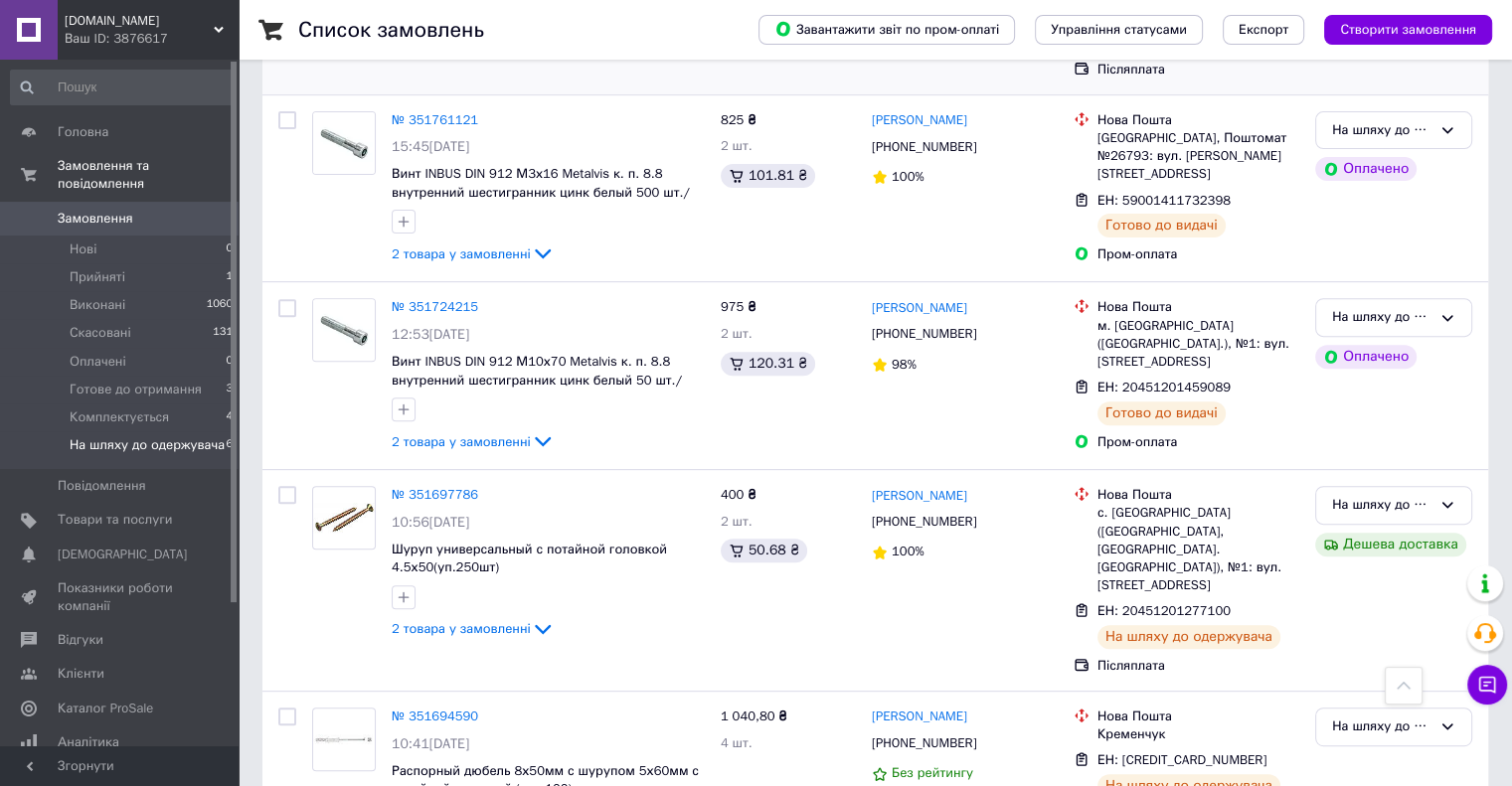 scroll, scrollTop: 744, scrollLeft: 0, axis: vertical 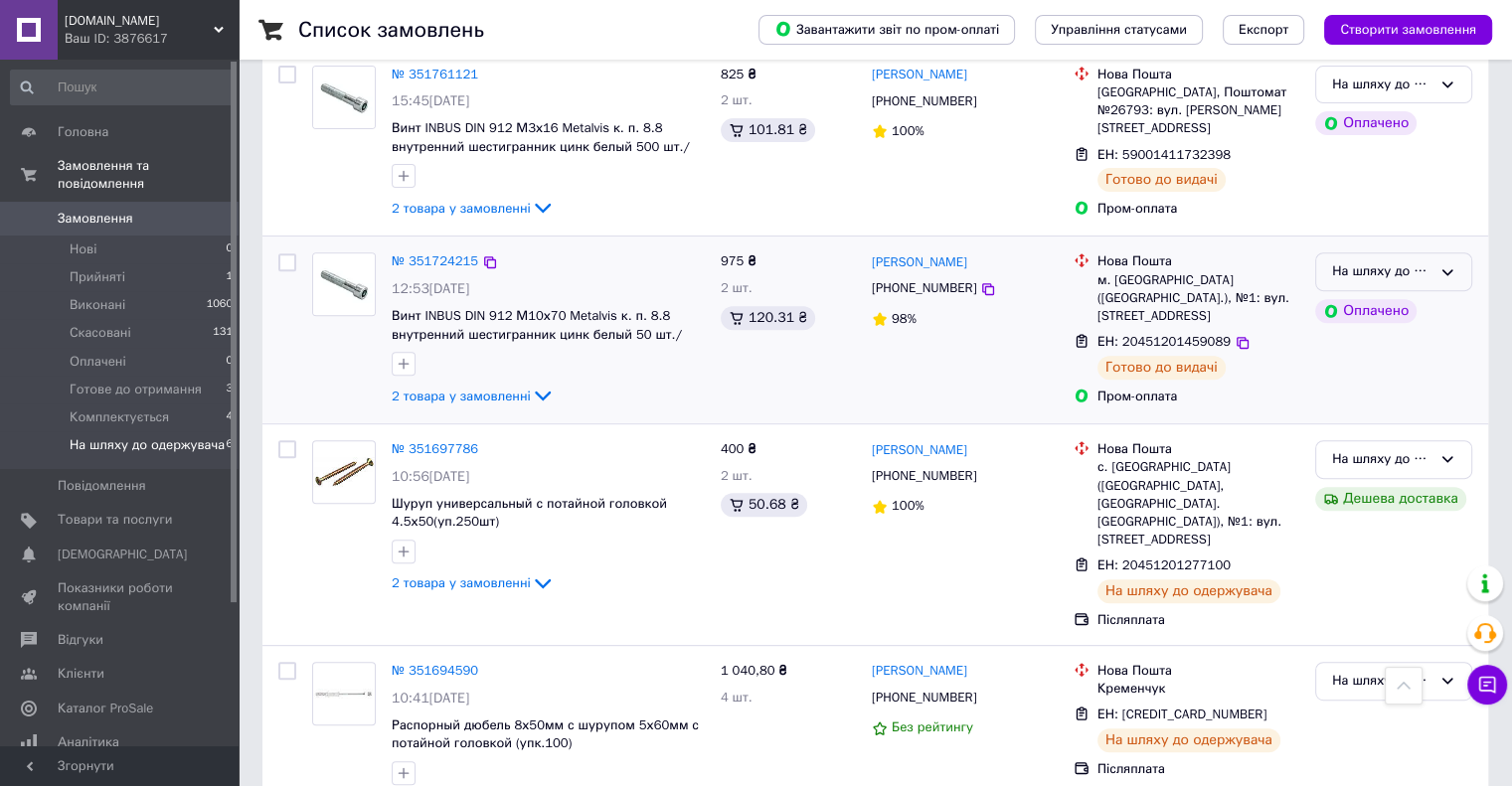 click on "На шляху до одержувача" at bounding box center (1382, 271) 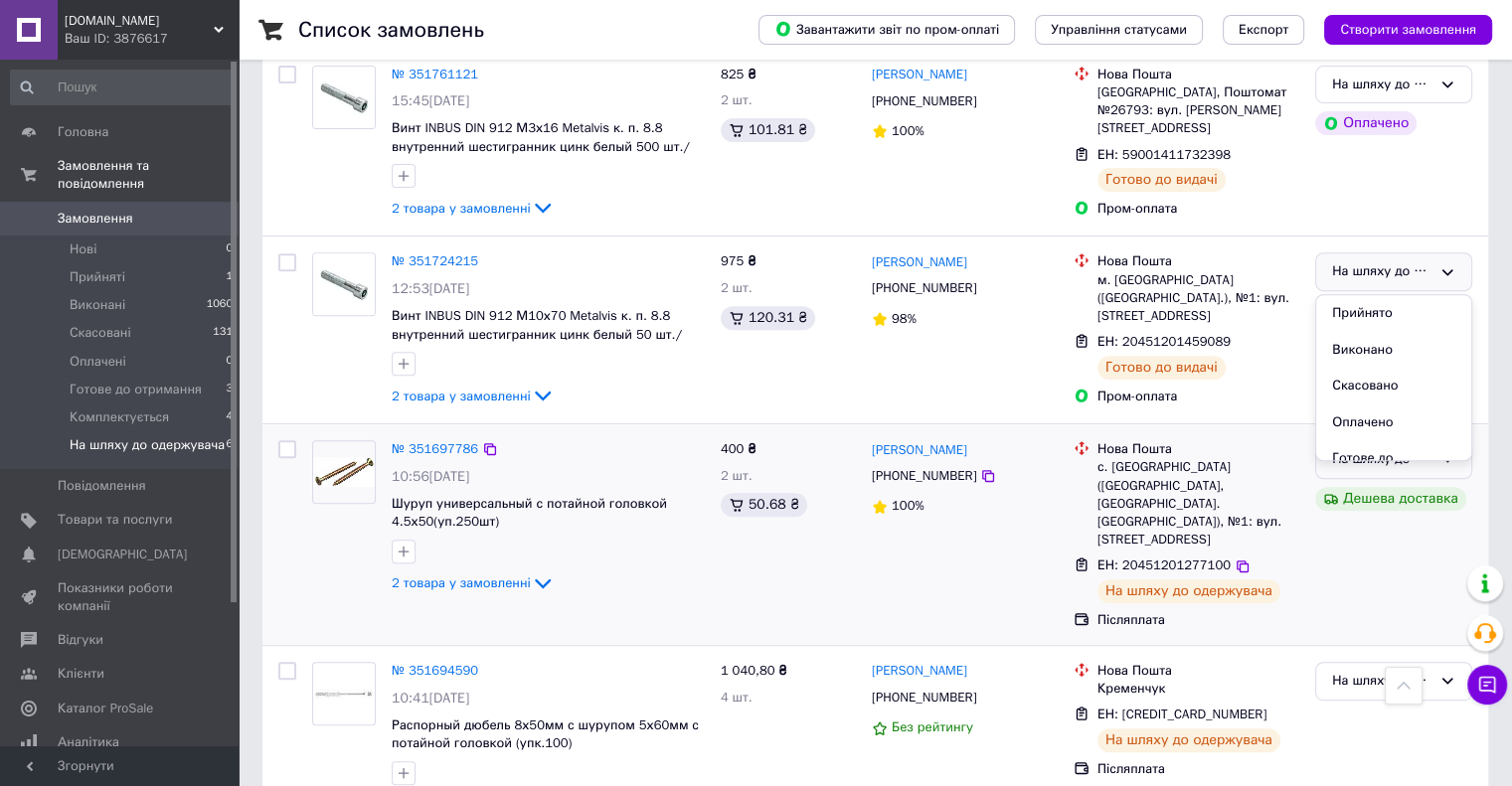 scroll, scrollTop: 74, scrollLeft: 0, axis: vertical 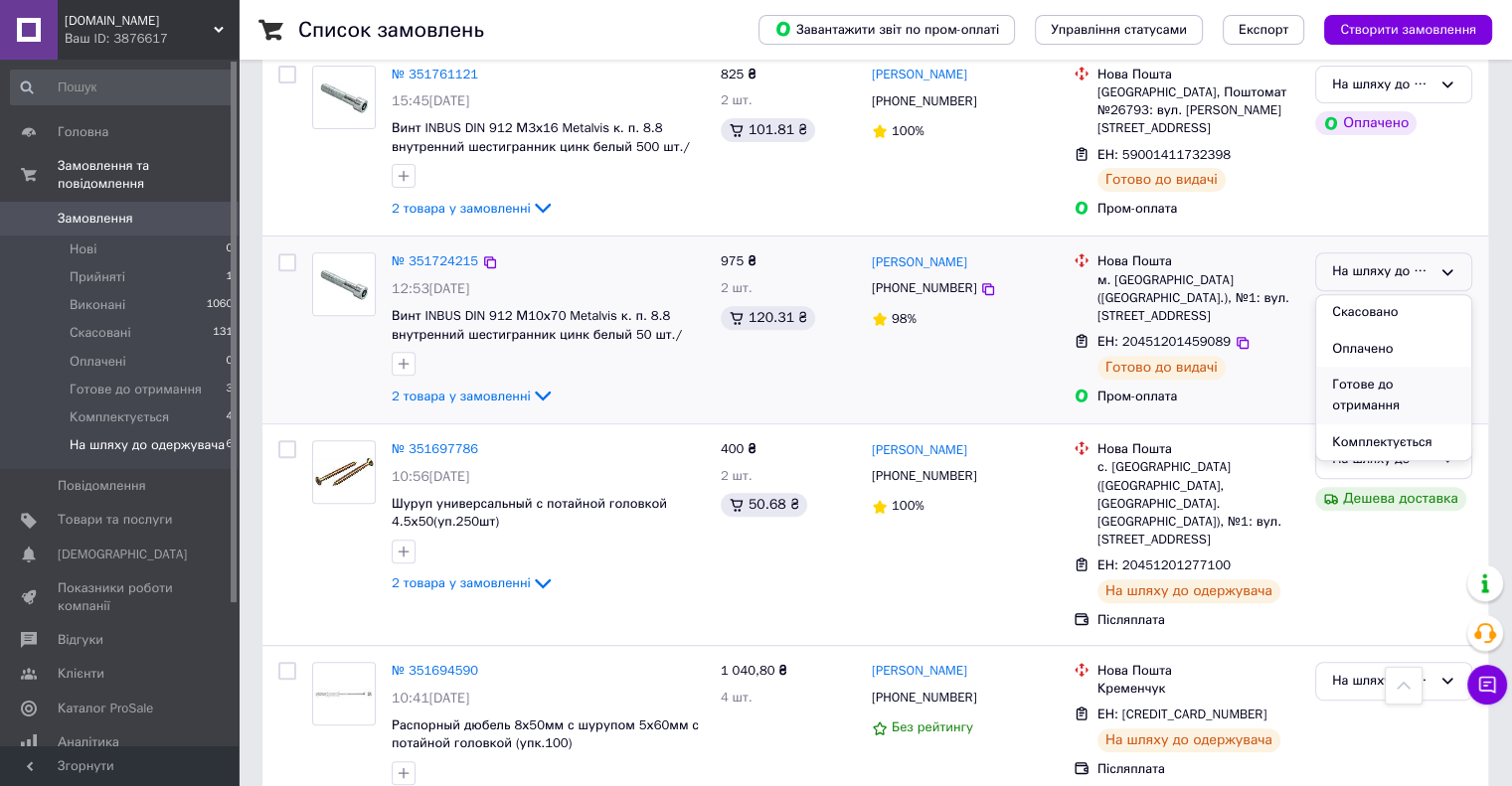 click on "Готове до отримання" at bounding box center (1394, 394) 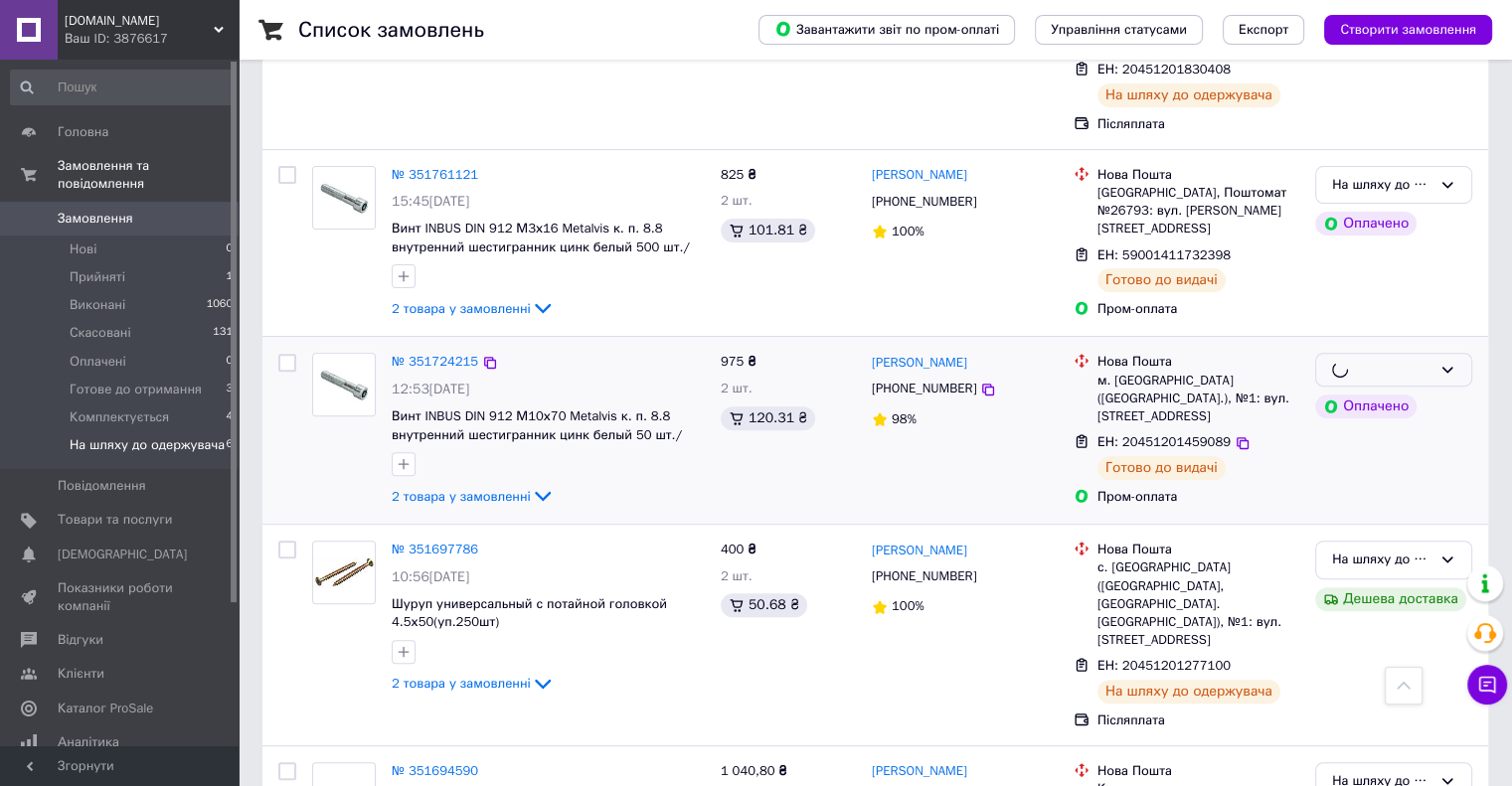 scroll, scrollTop: 546, scrollLeft: 0, axis: vertical 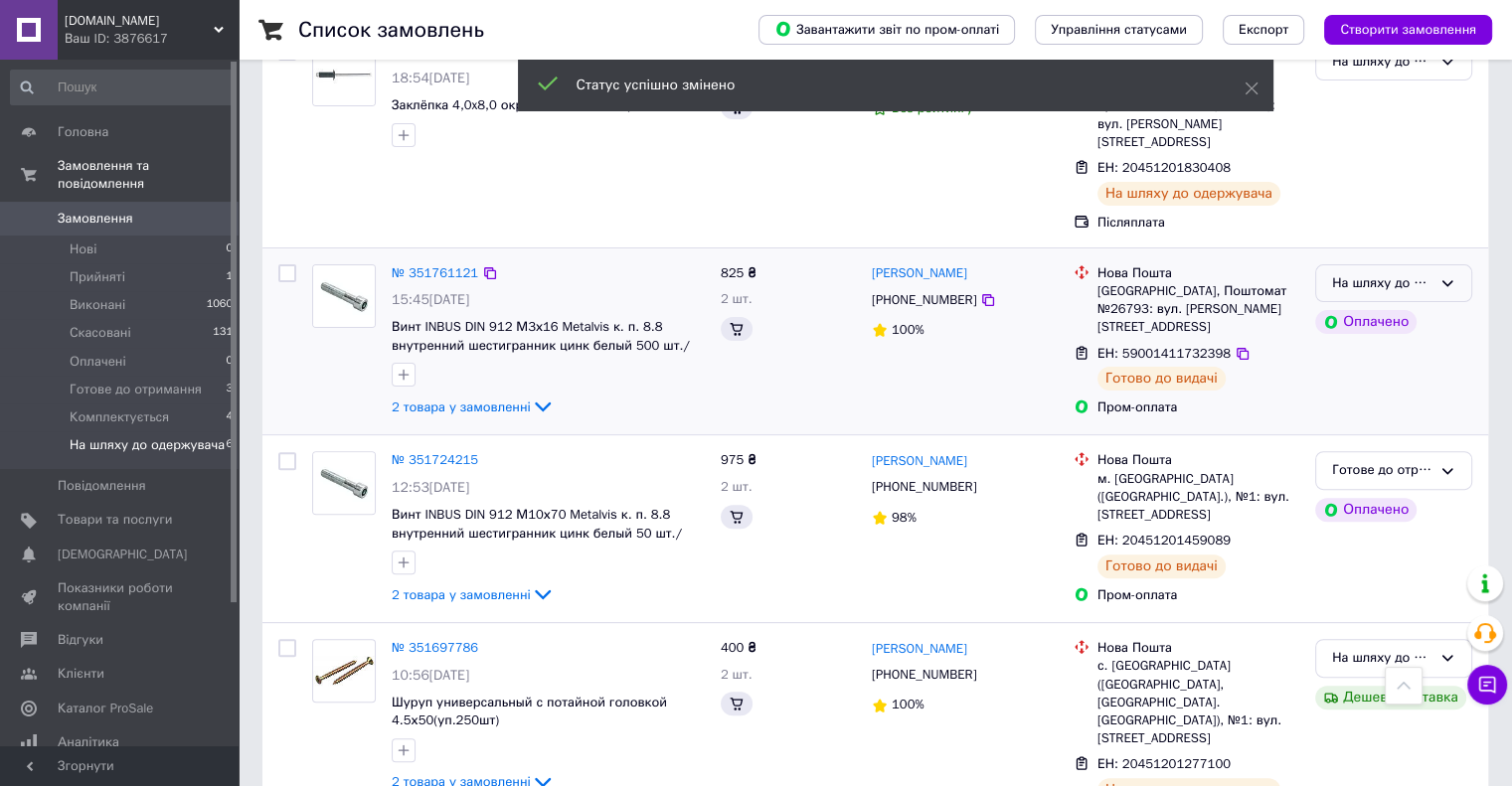 click on "На шляху до одержувача" at bounding box center [1382, 283] 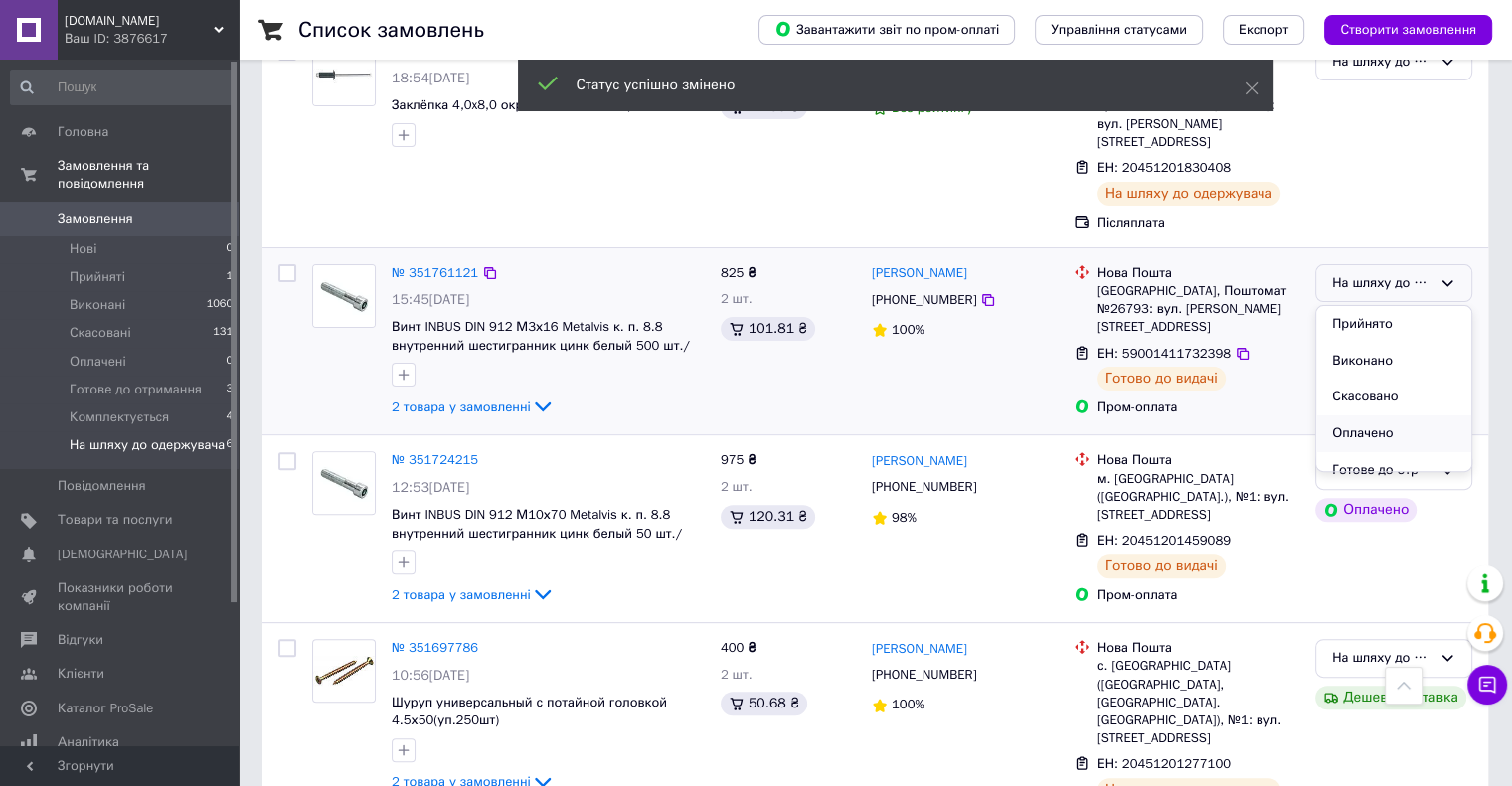 scroll, scrollTop: 74, scrollLeft: 0, axis: vertical 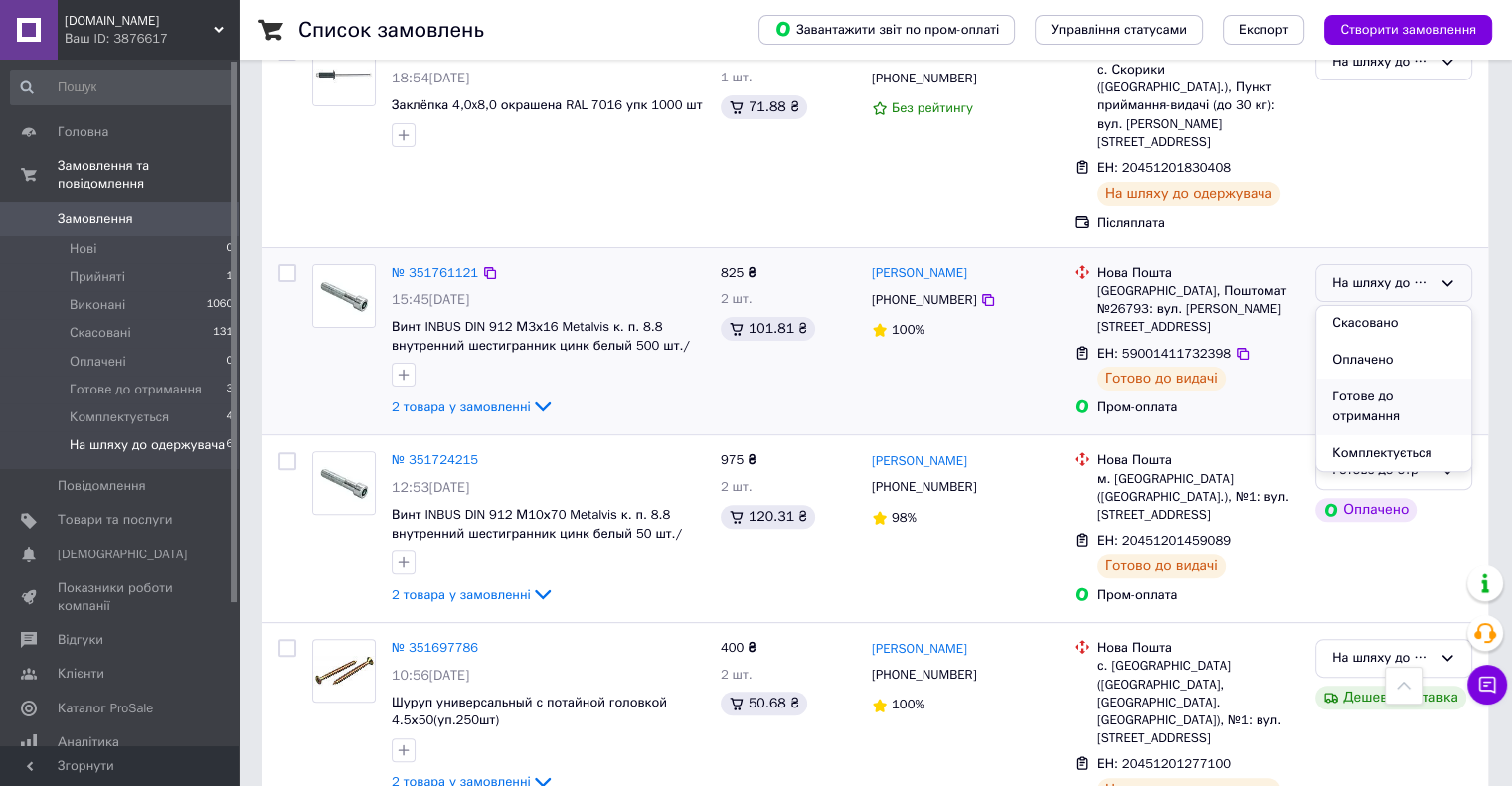 click on "Готове до отримання" at bounding box center (1394, 406) 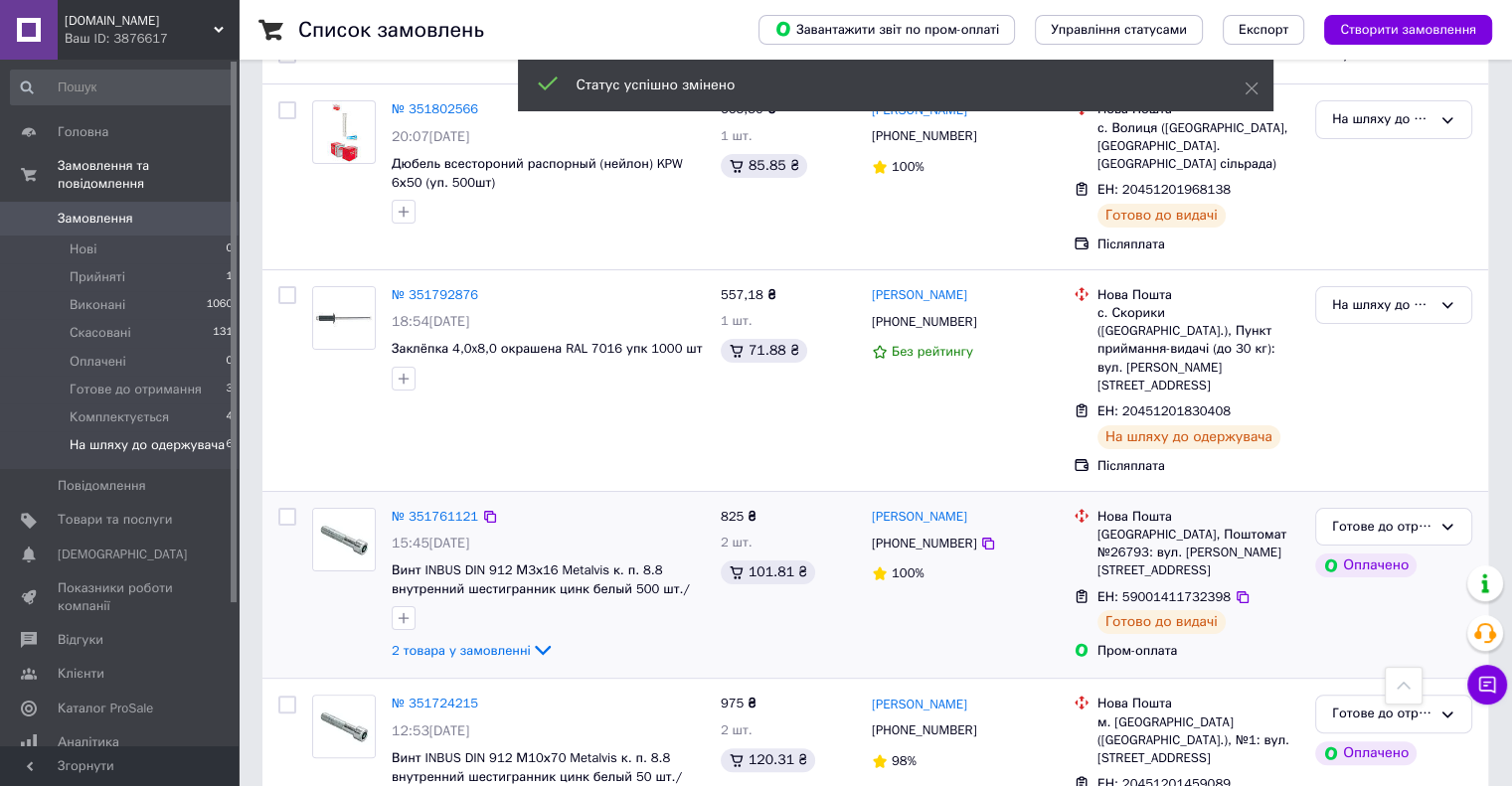 scroll, scrollTop: 0, scrollLeft: 0, axis: both 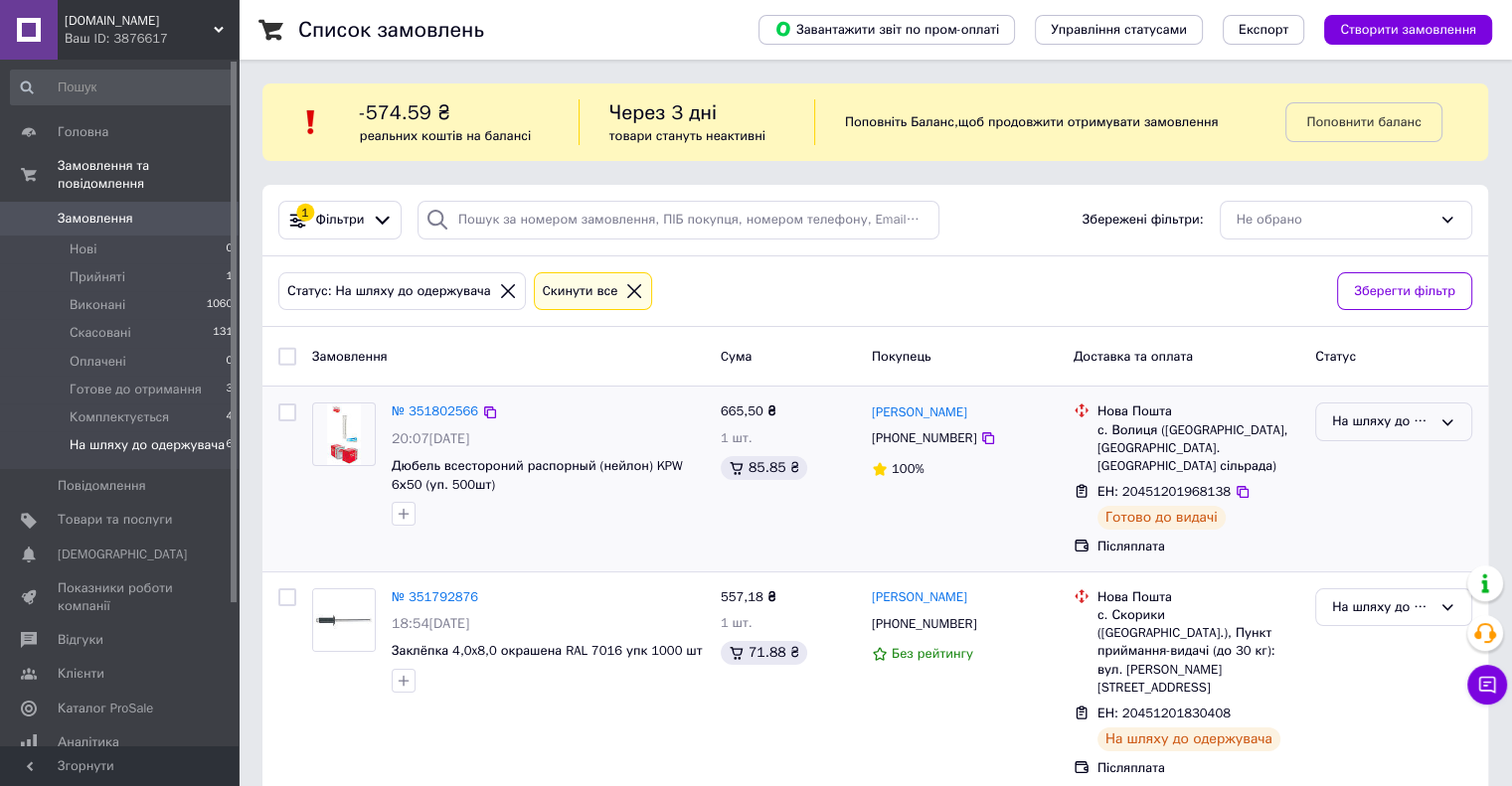 click on "На шляху до одержувача" at bounding box center (1382, 421) 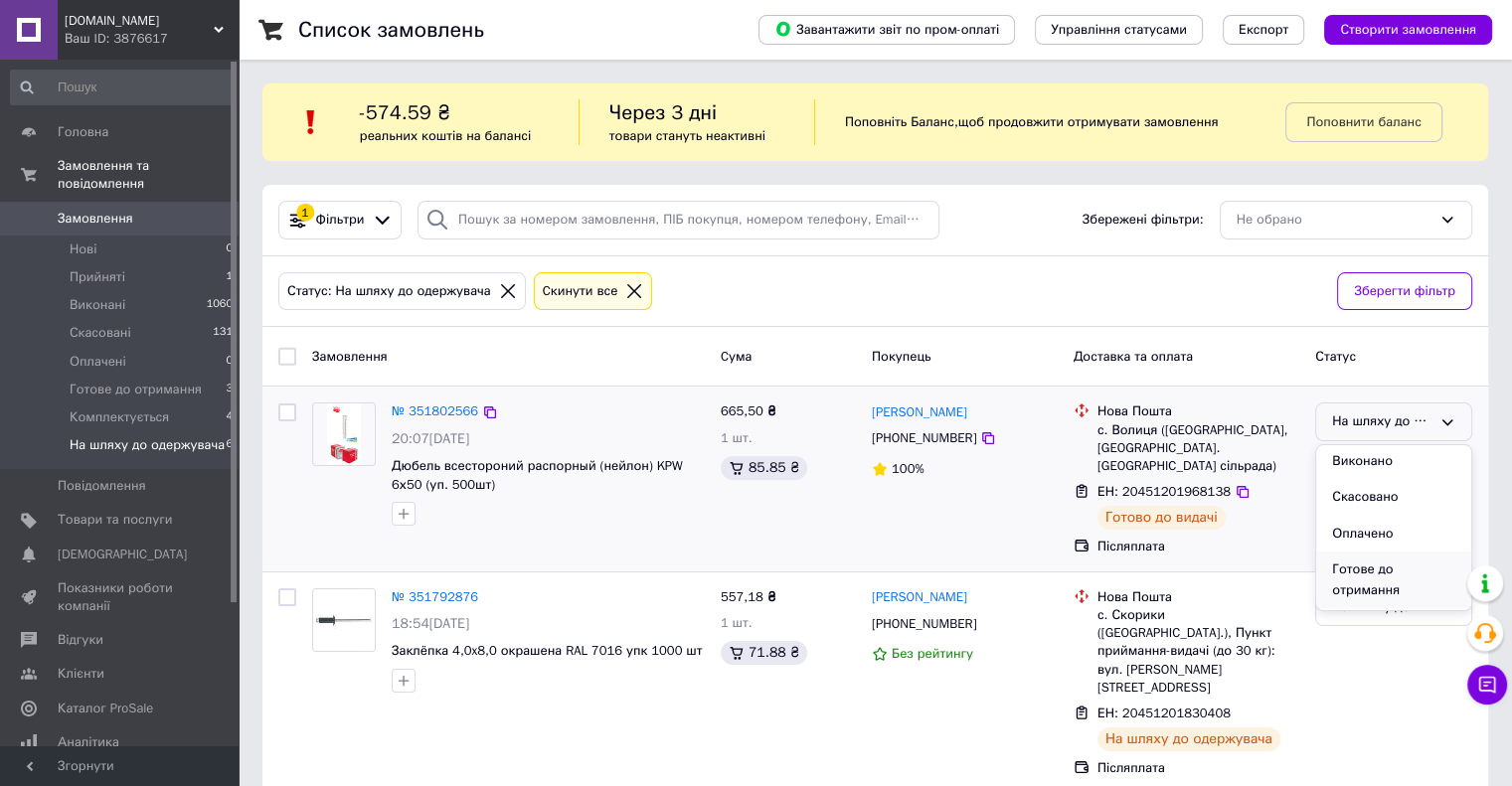 scroll, scrollTop: 74, scrollLeft: 0, axis: vertical 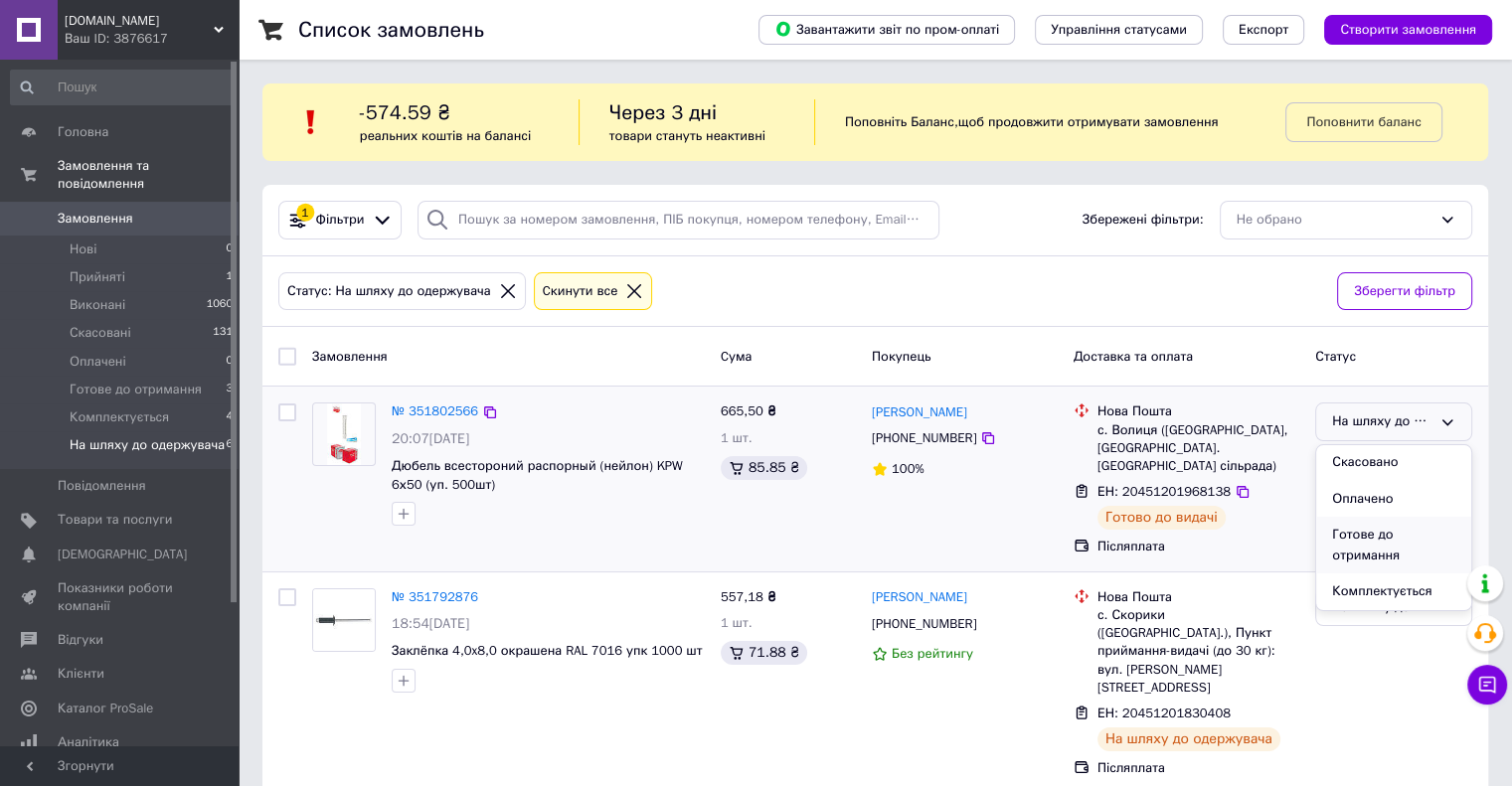 click on "Готове до отримання" at bounding box center (1394, 545) 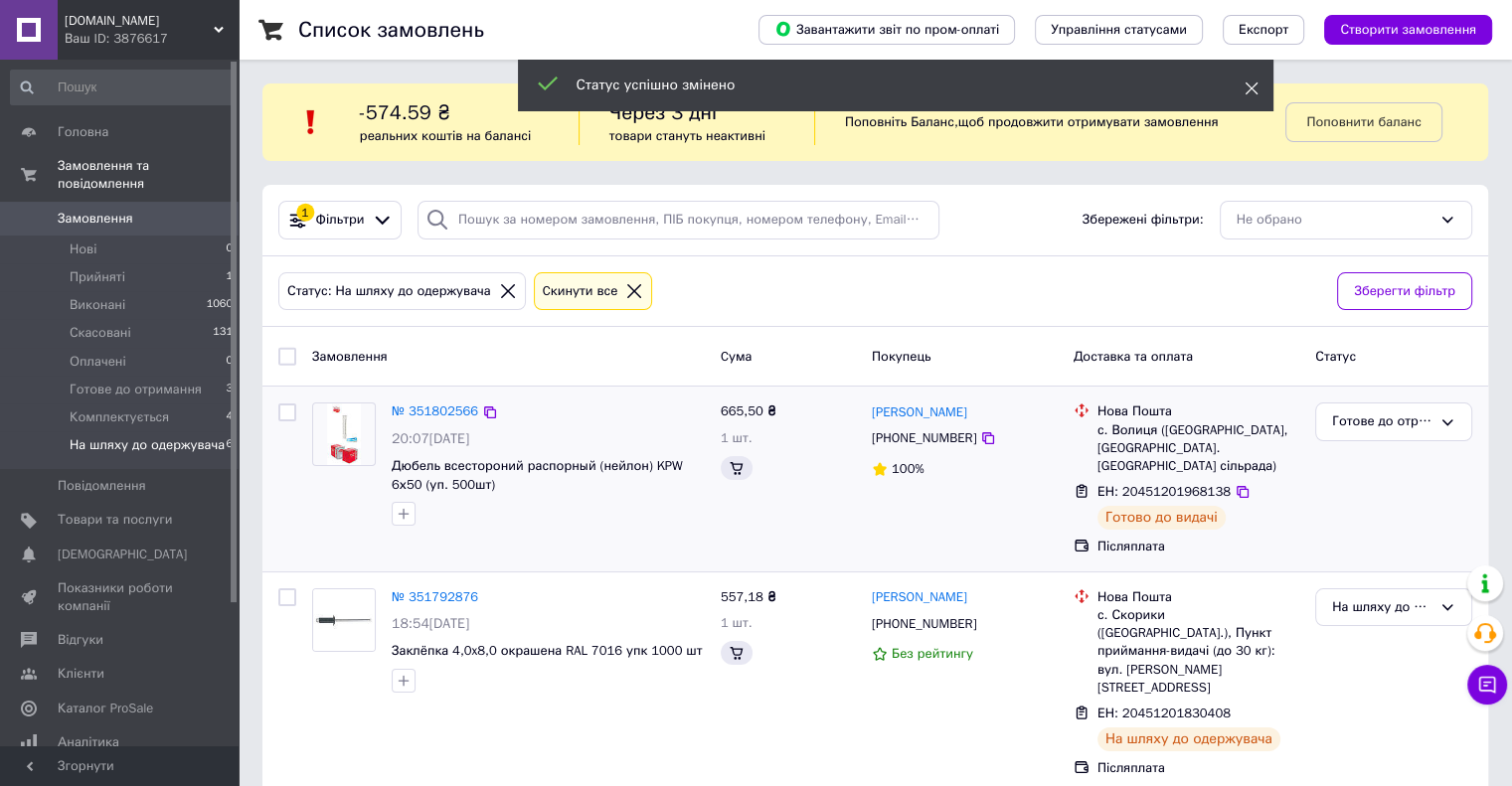 click 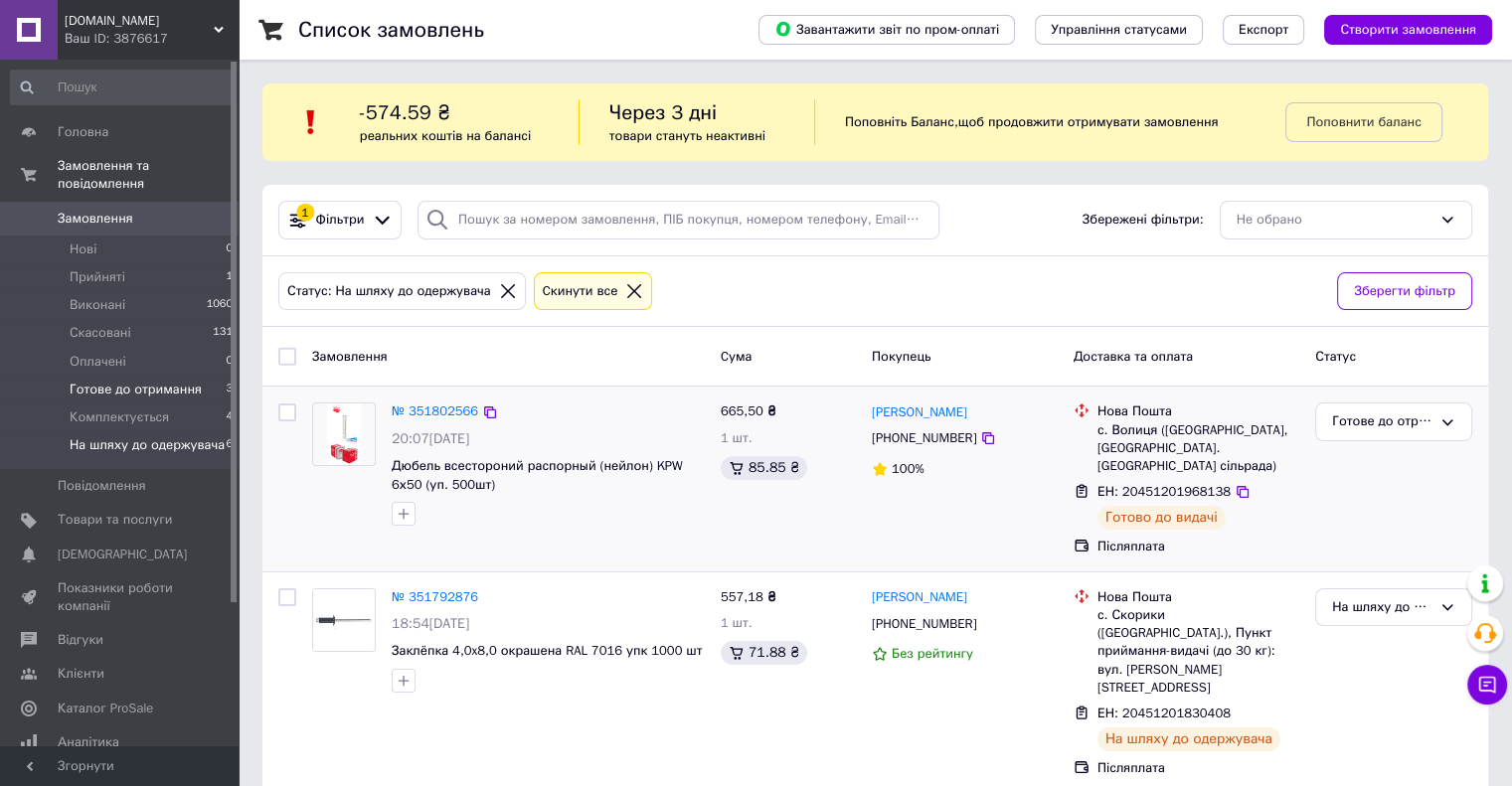click on "Готове до отримання" at bounding box center (135, 390) 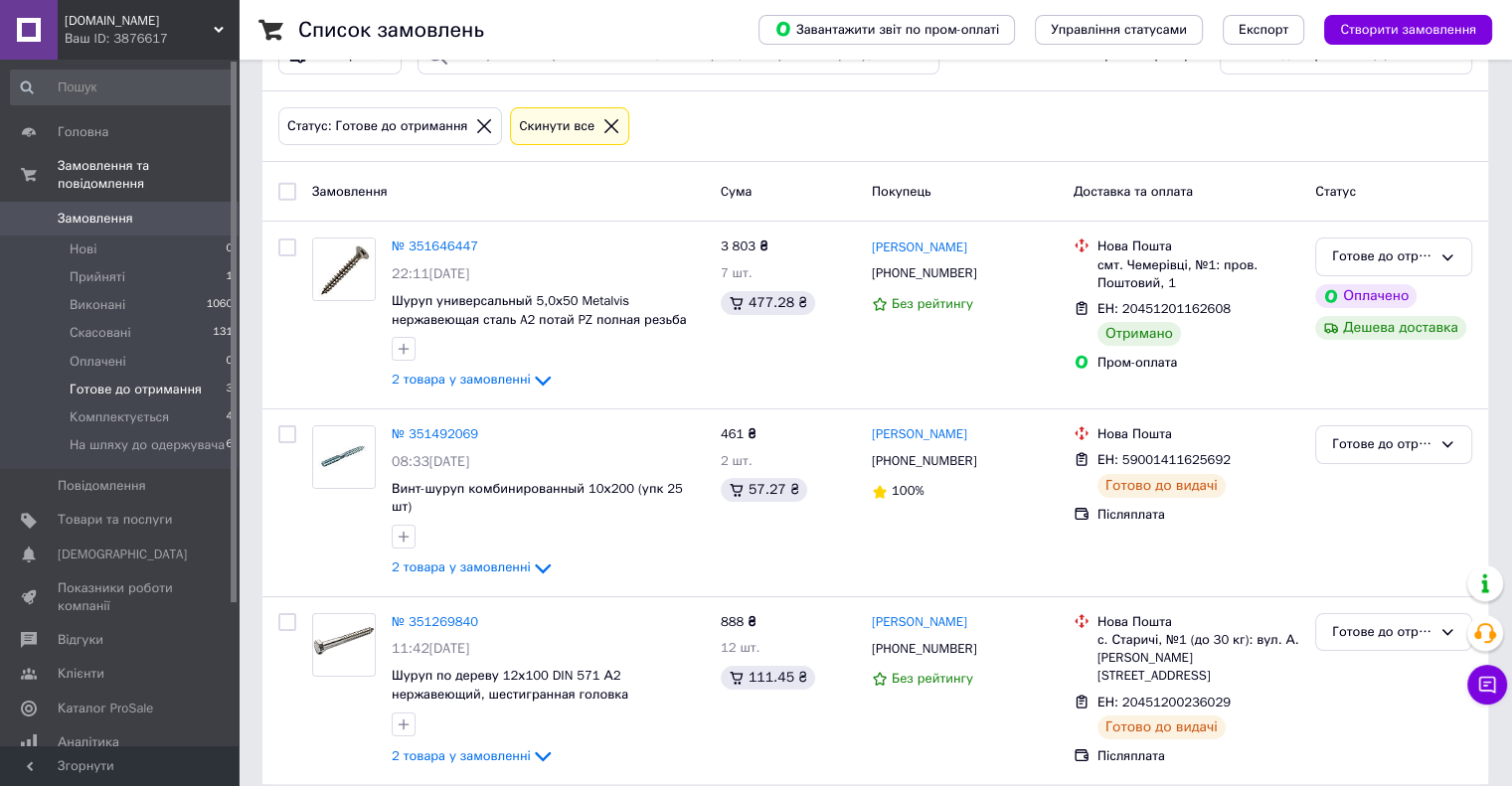scroll, scrollTop: 166, scrollLeft: 0, axis: vertical 